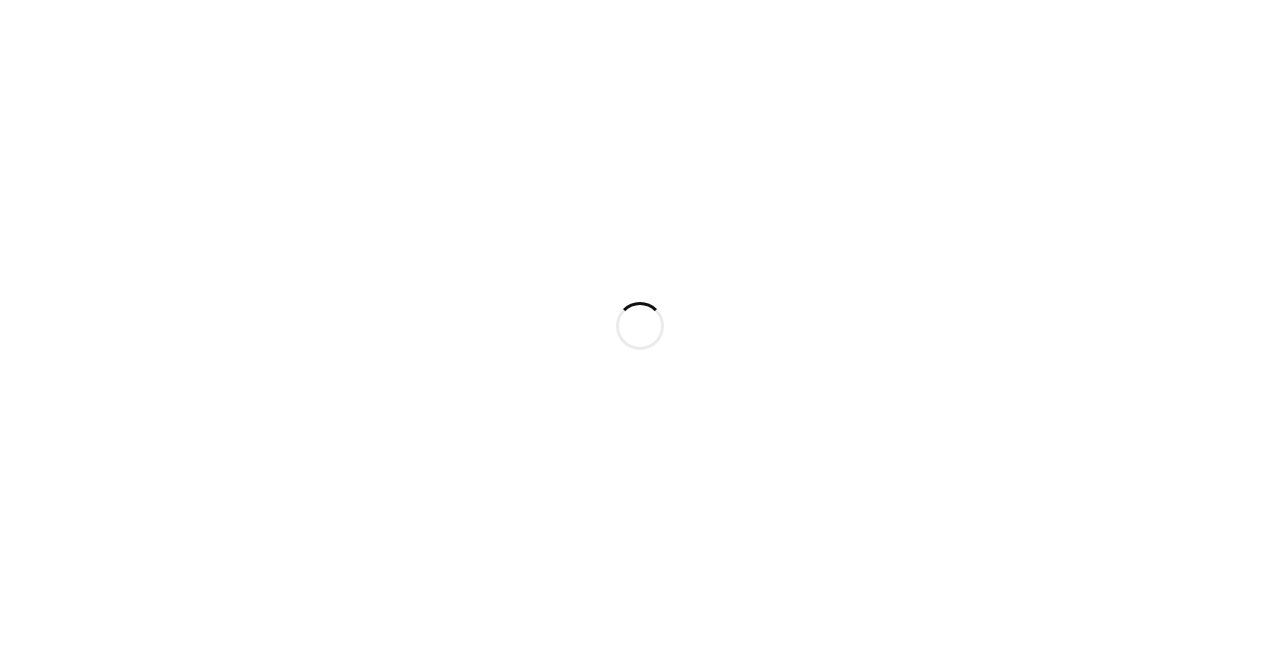 scroll, scrollTop: 0, scrollLeft: 0, axis: both 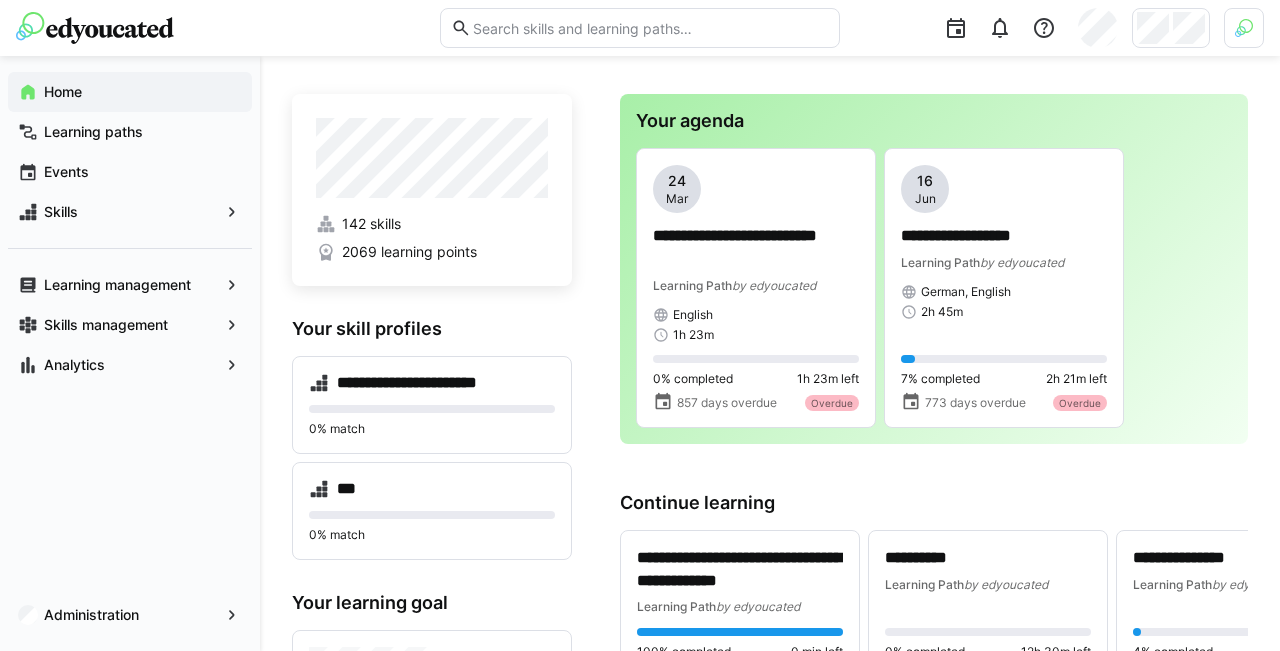 click 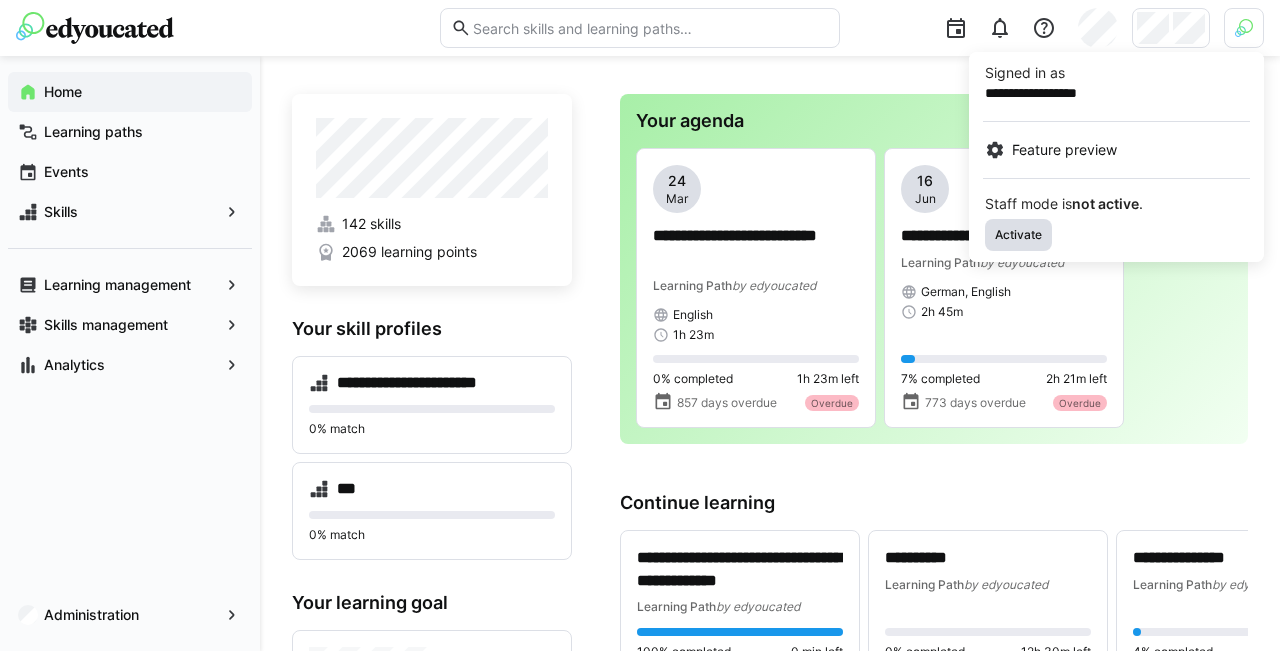 click on "Activate" at bounding box center (1018, 235) 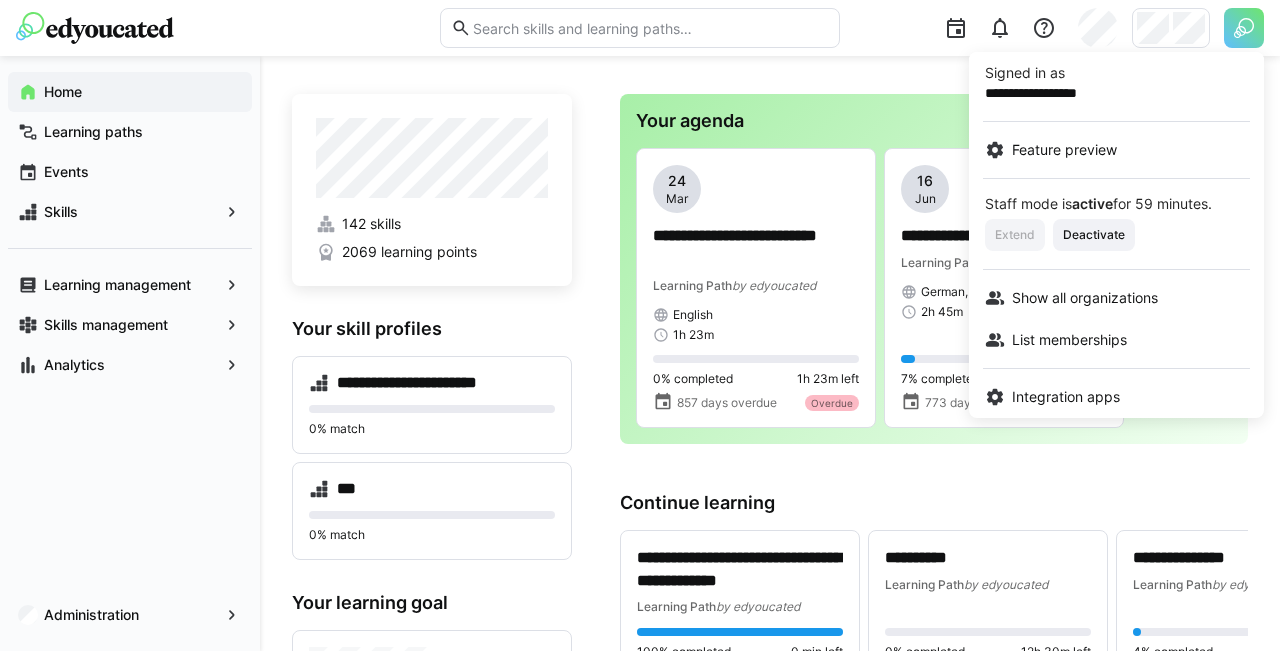 click at bounding box center (640, 325) 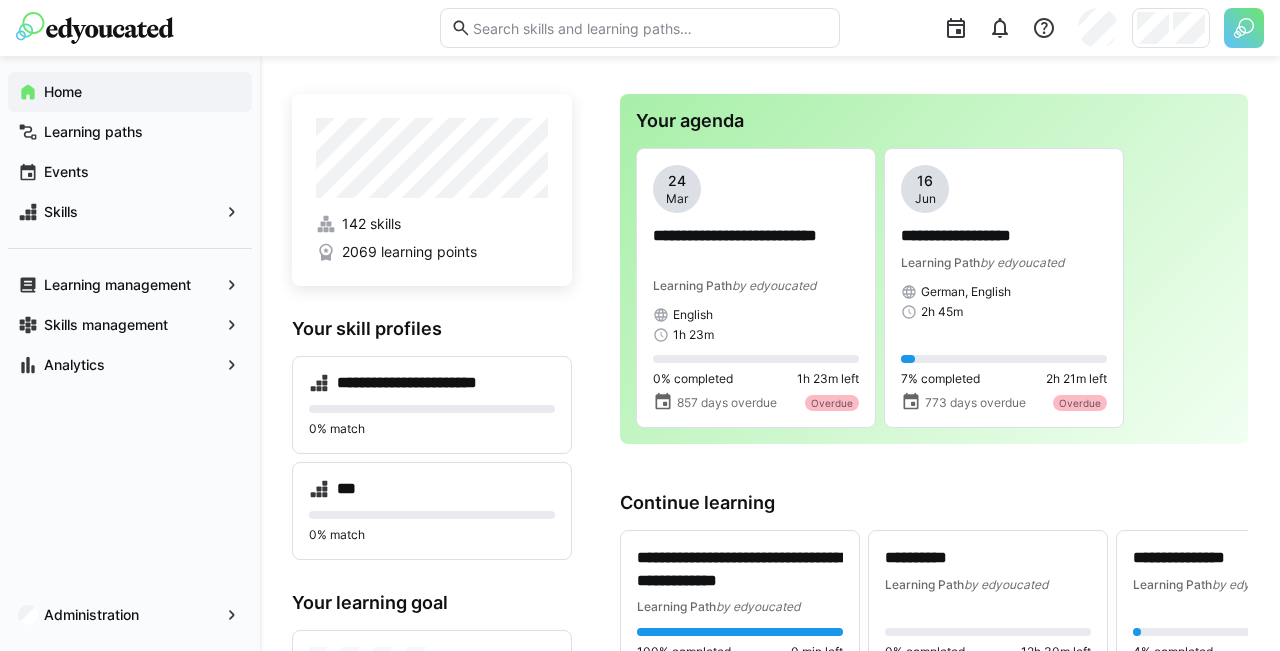 click 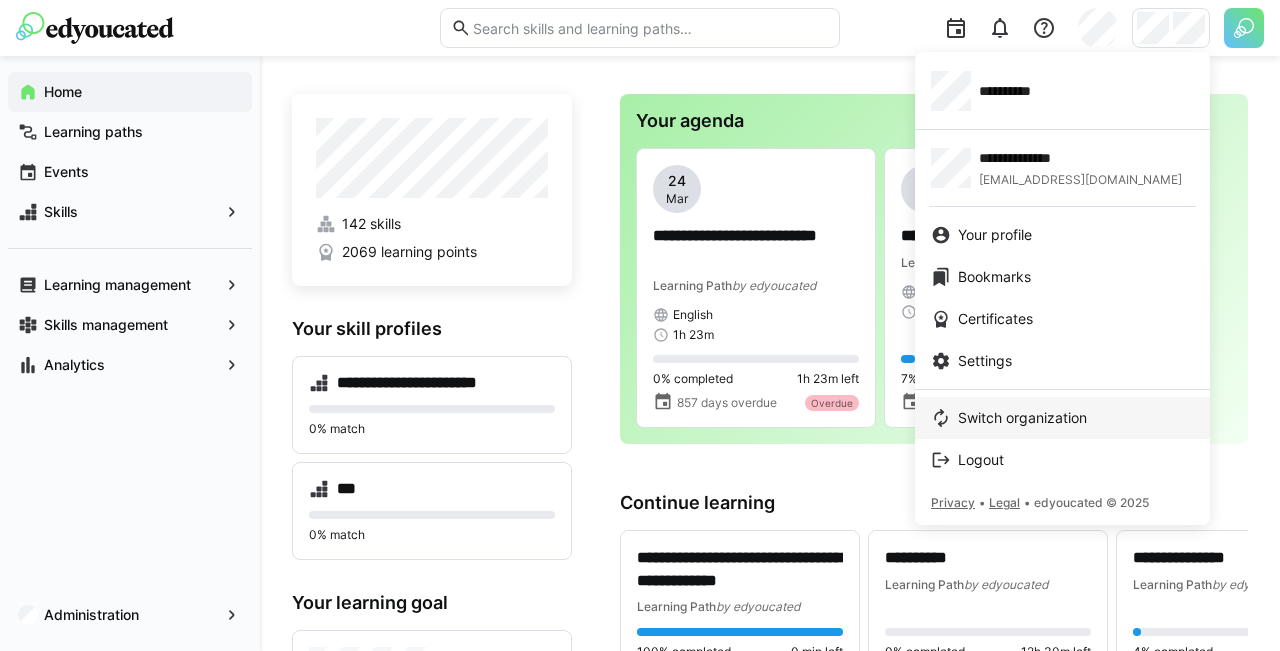 click on "Switch organization" at bounding box center (1022, 418) 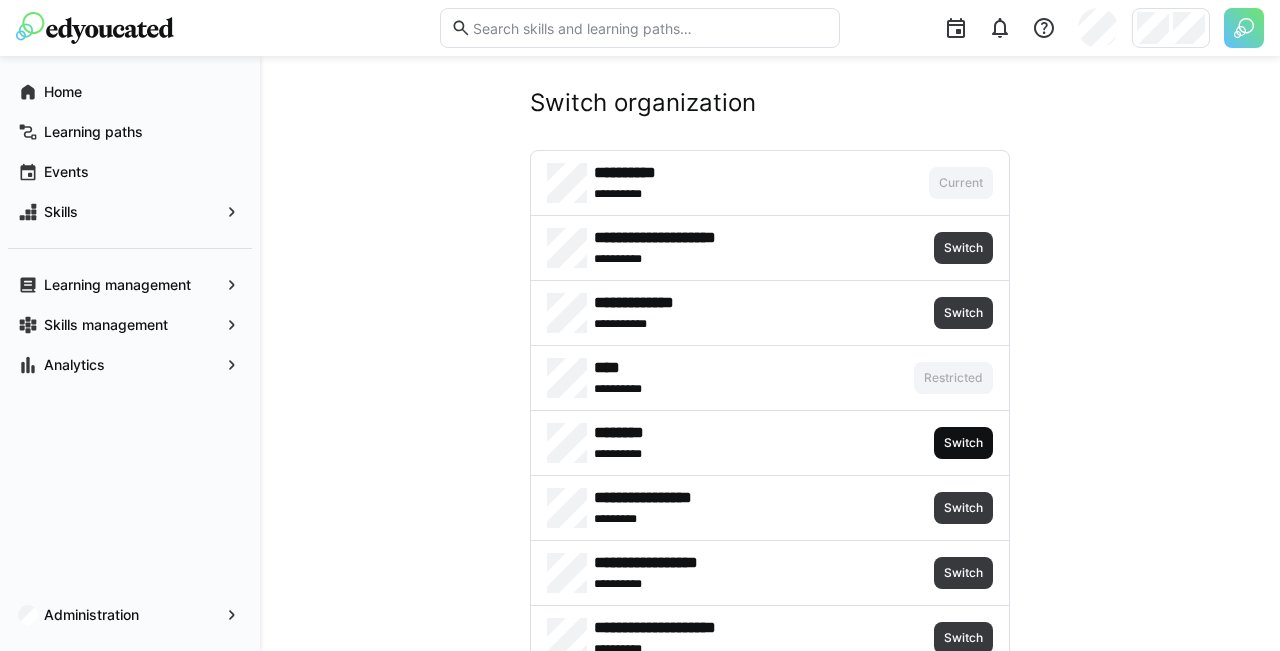 drag, startPoint x: 952, startPoint y: 464, endPoint x: 954, endPoint y: 444, distance: 20.09975 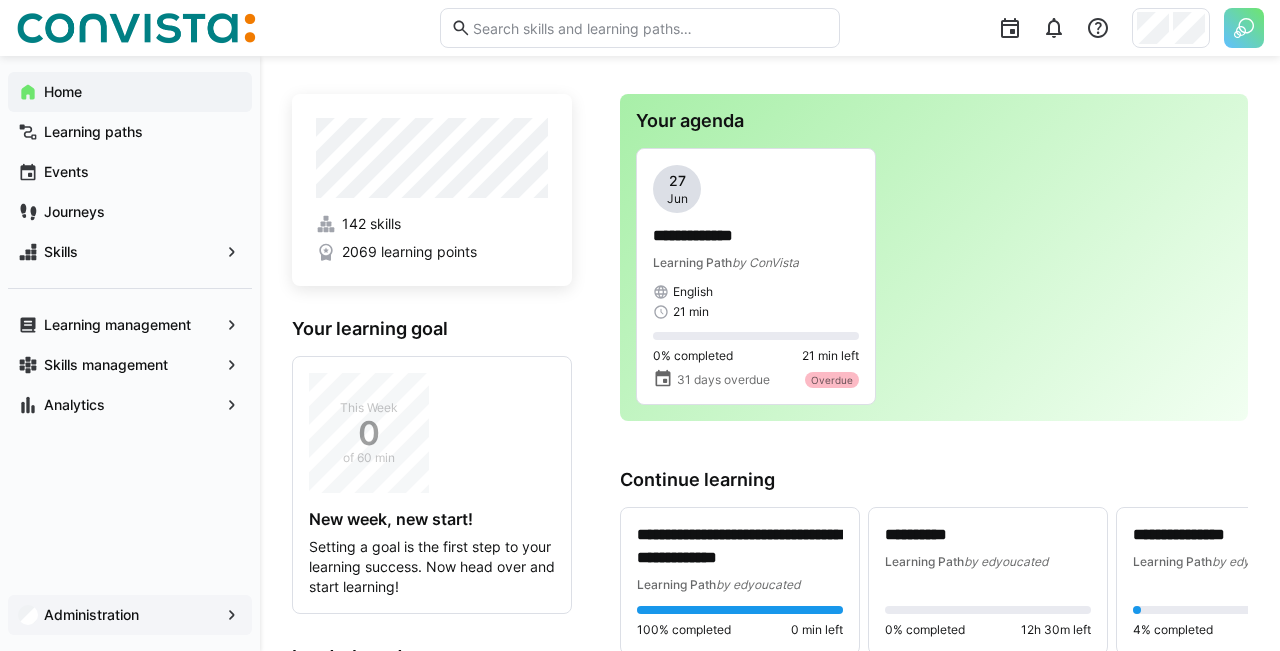 click on "Administration" 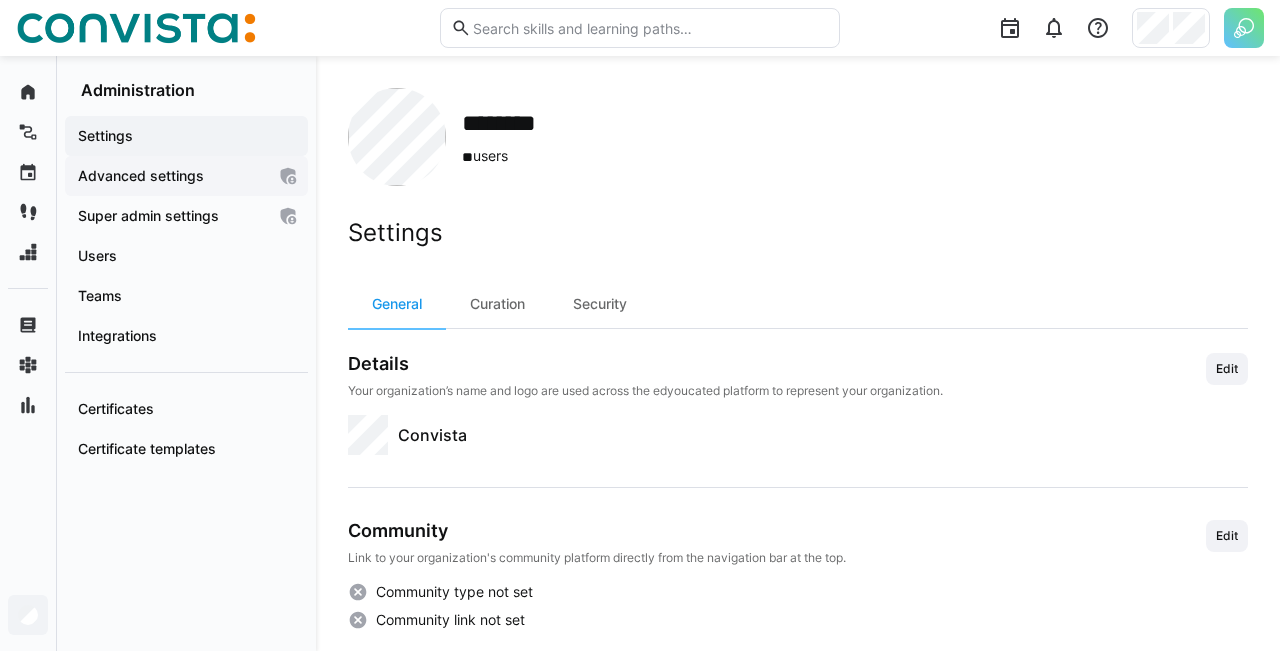 click on "Advanced settings" 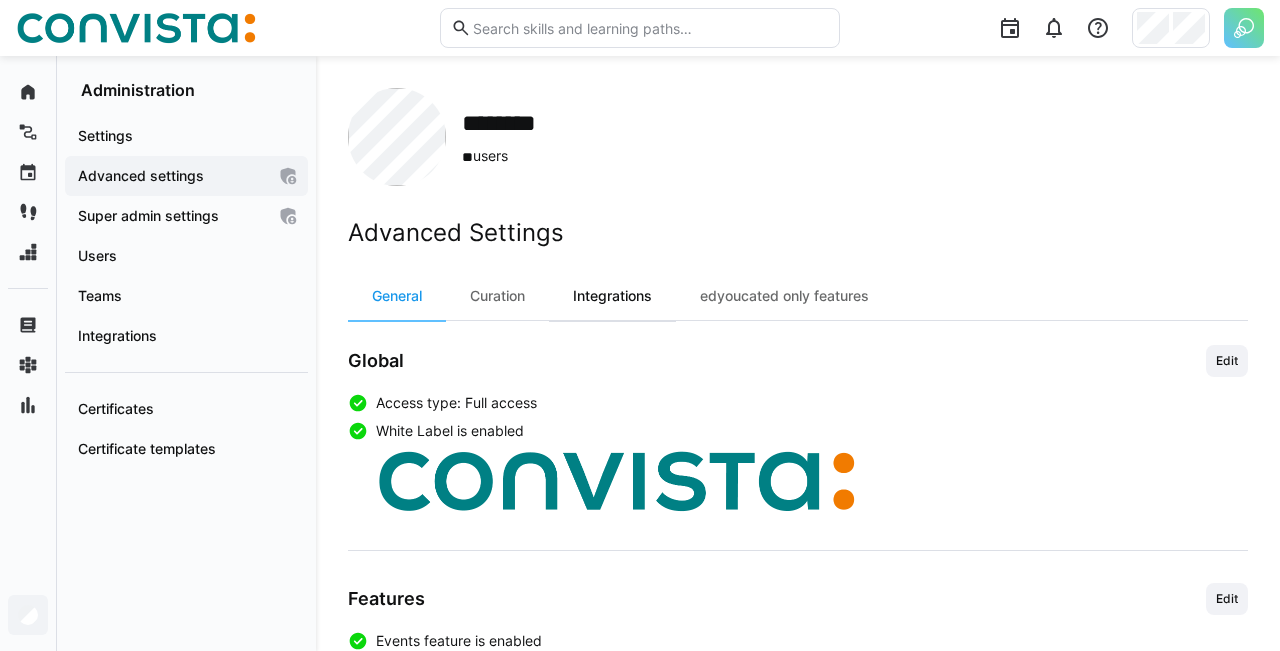 click on "Integrations" 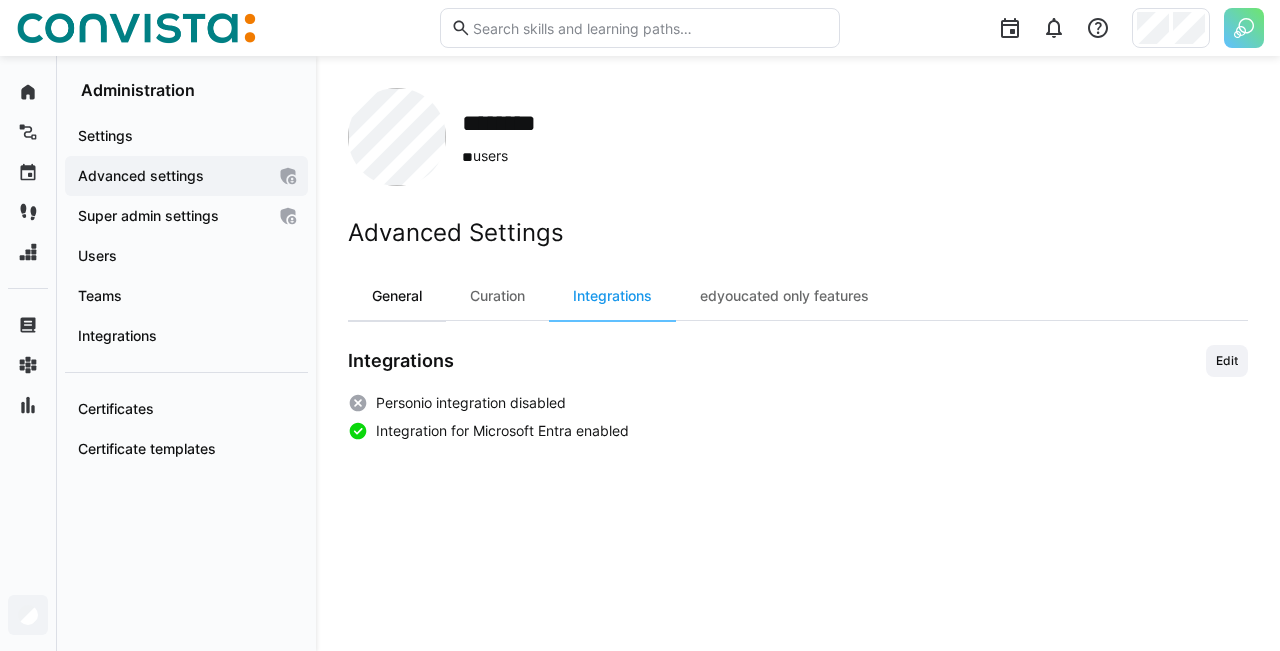 click on "General" 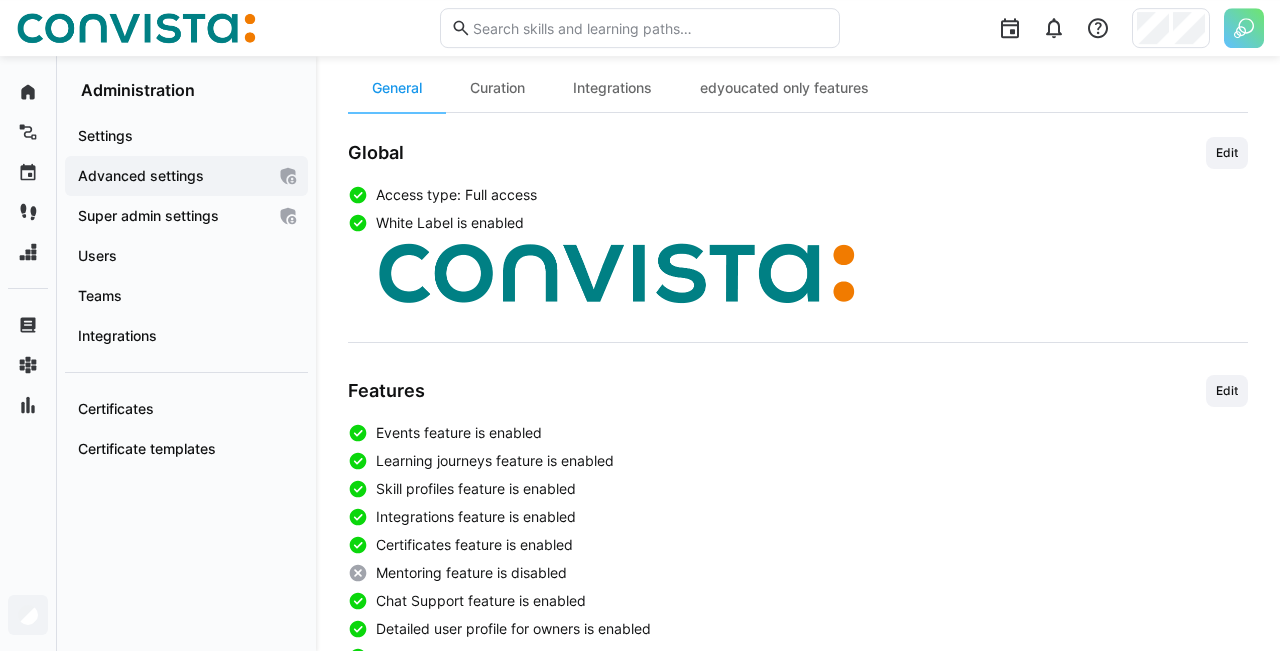 scroll, scrollTop: 0, scrollLeft: 0, axis: both 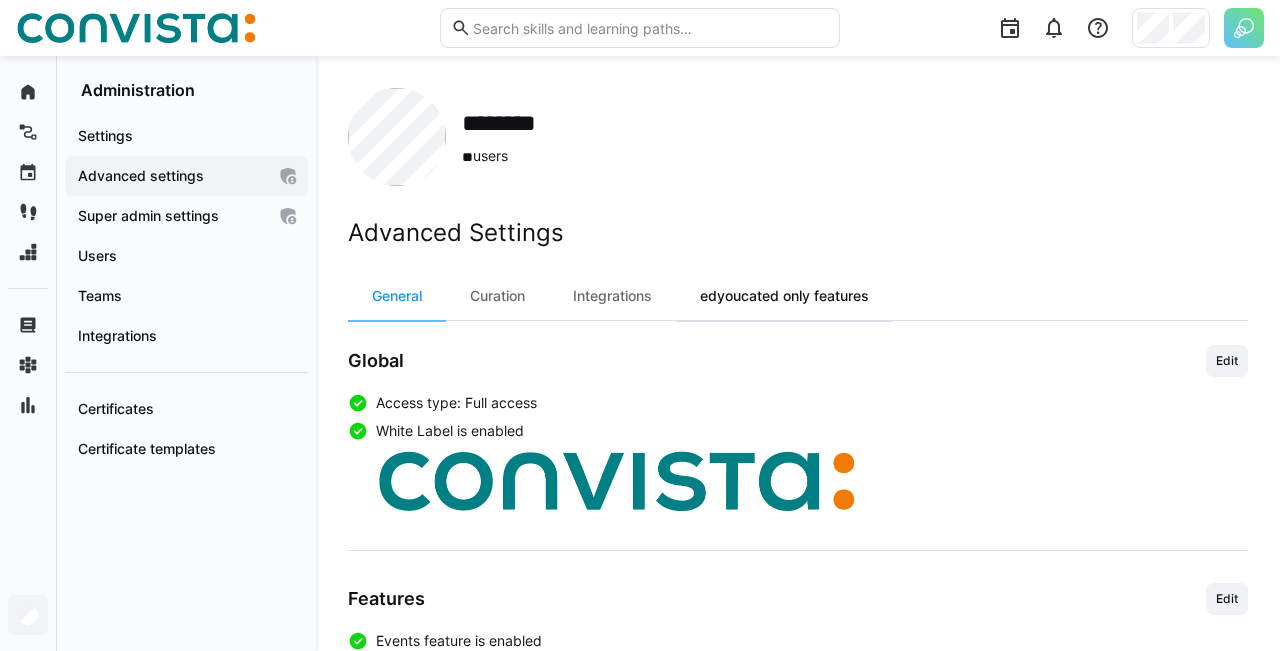 click on "edyoucated only features" 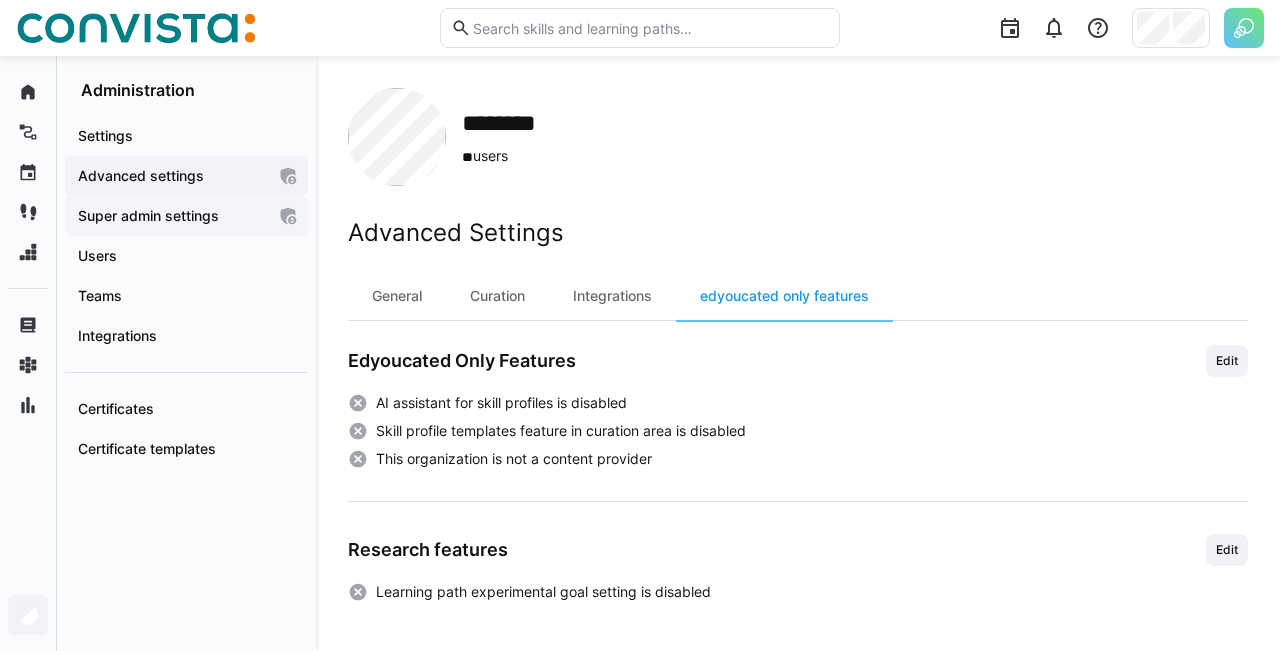 click on "Super admin settings" 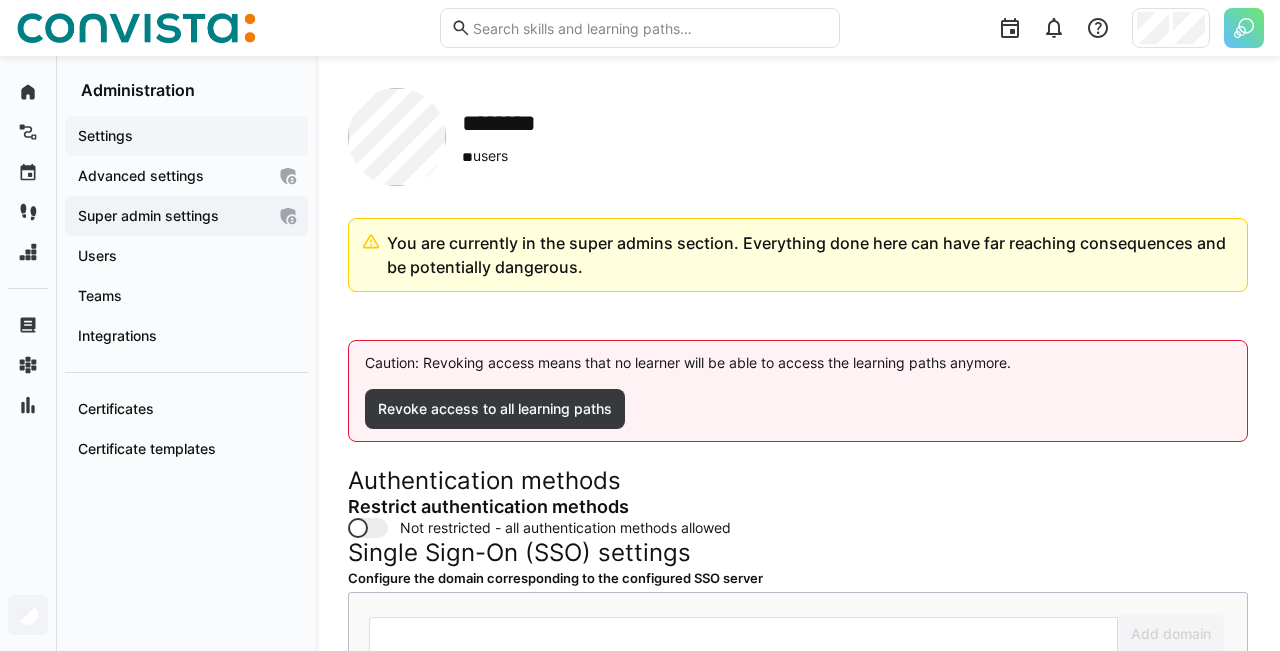 click on "Settings" 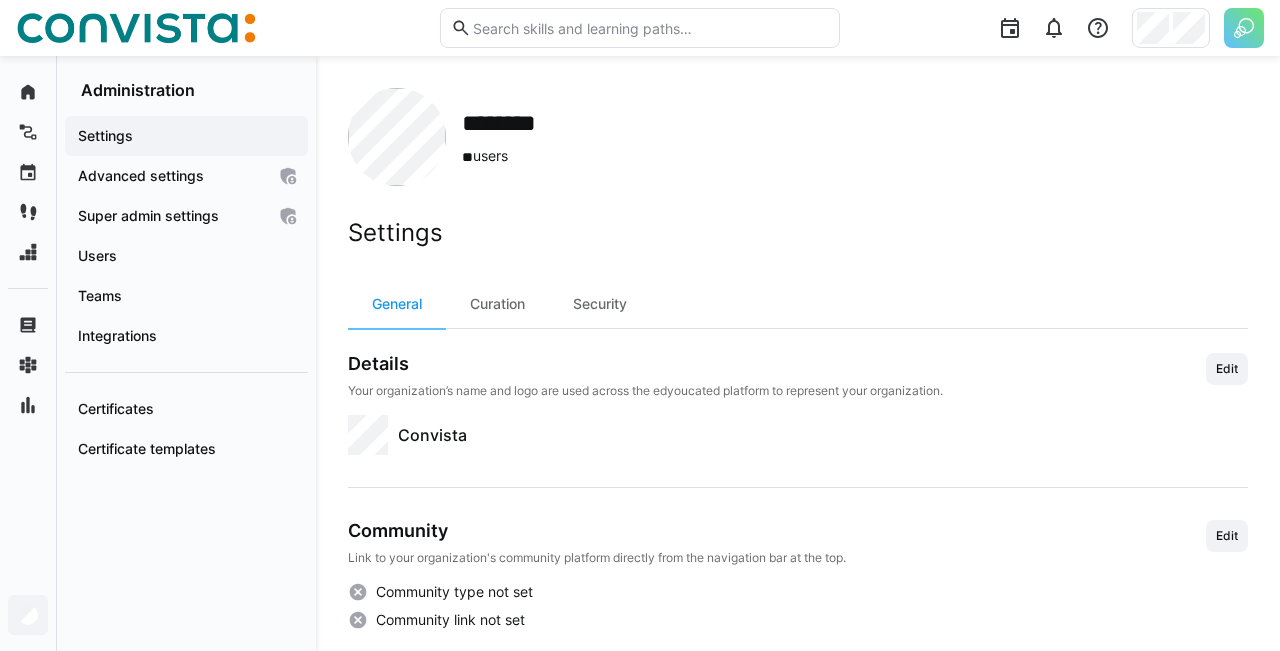 scroll, scrollTop: 10, scrollLeft: 0, axis: vertical 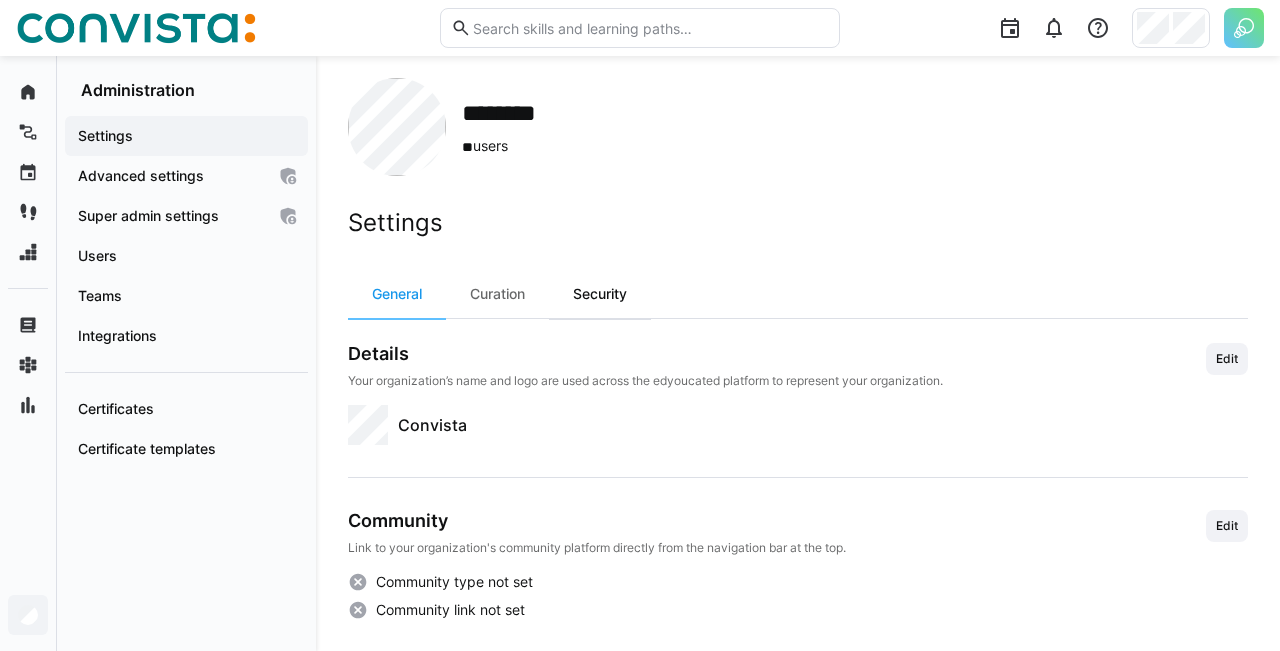 click on "Security" 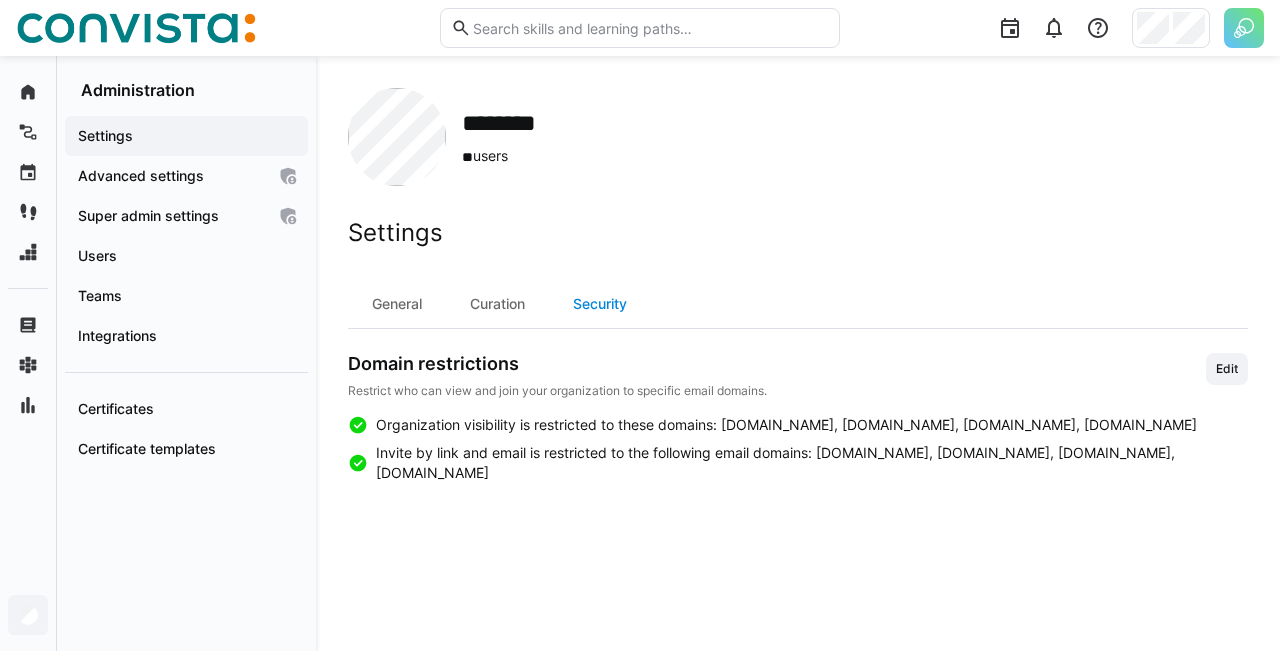 scroll, scrollTop: 0, scrollLeft: 0, axis: both 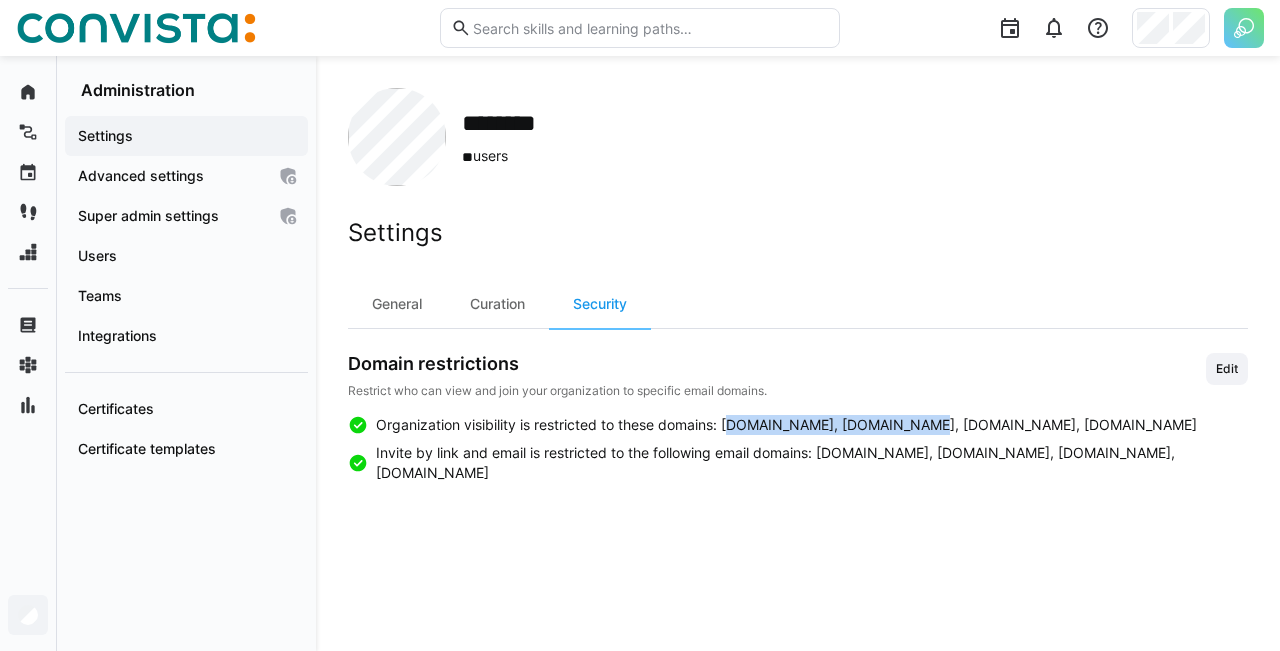 drag, startPoint x: 729, startPoint y: 421, endPoint x: 921, endPoint y: 432, distance: 192.31485 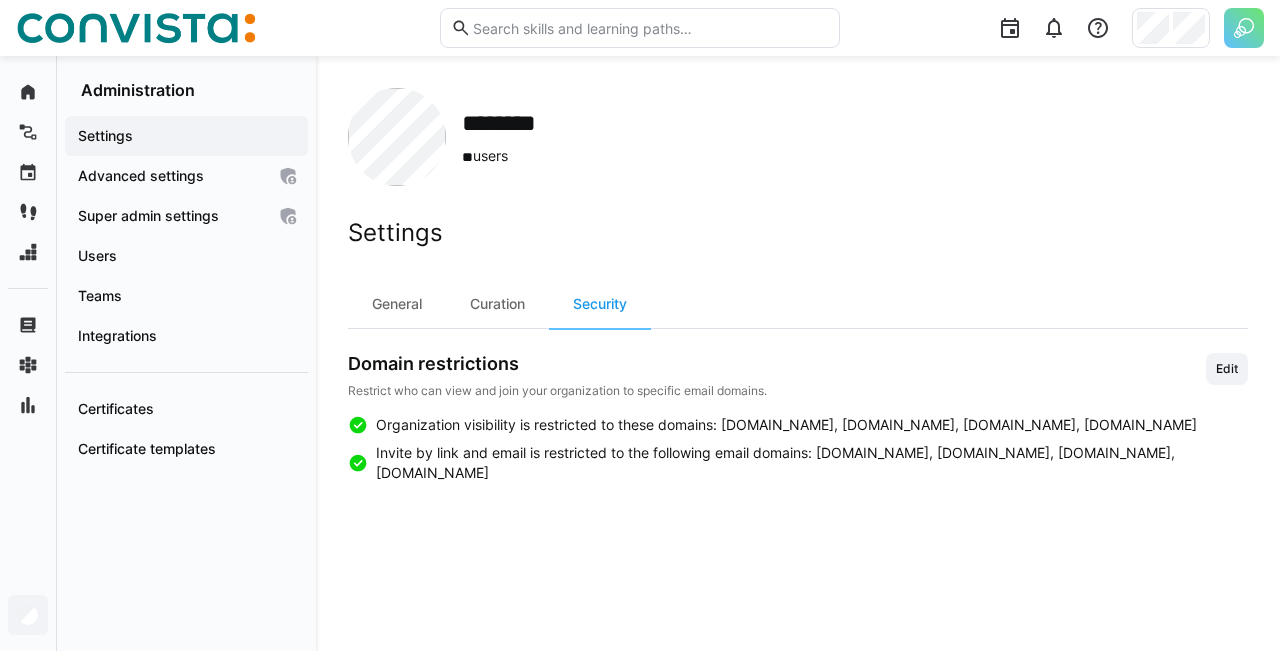 click on "Organization visibility is restricted to these domains: [DOMAIN_NAME], [DOMAIN_NAME], [DOMAIN_NAME], [DOMAIN_NAME]" 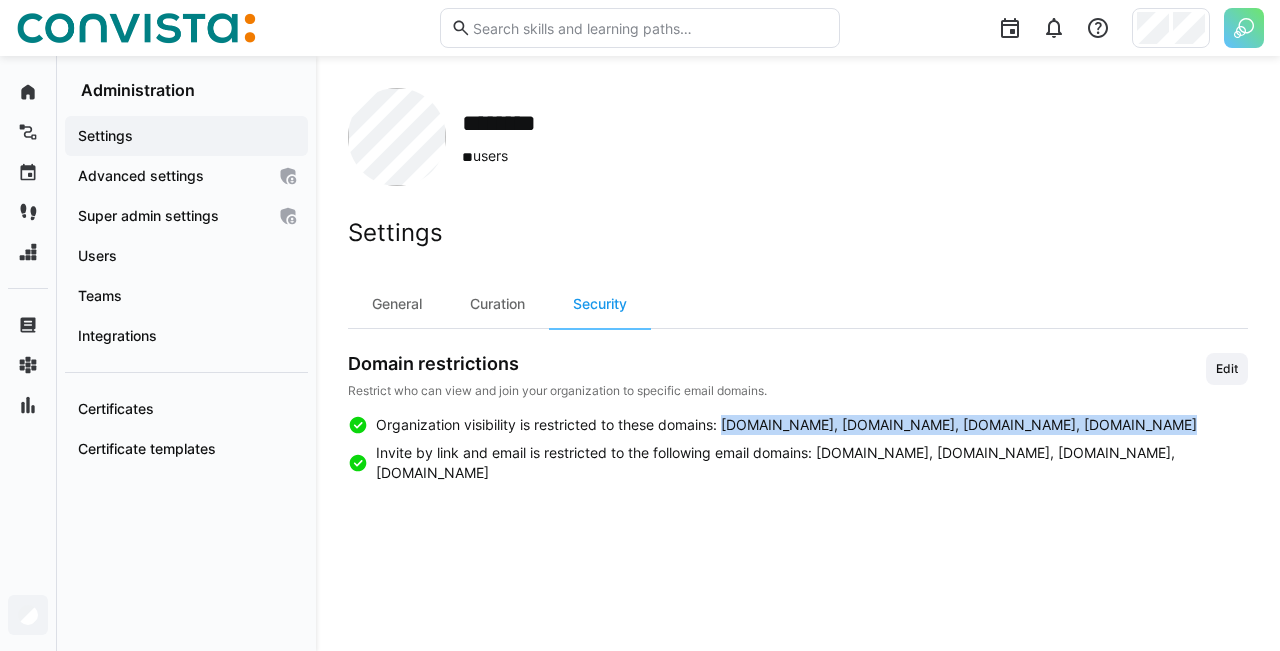 drag, startPoint x: 1126, startPoint y: 416, endPoint x: 726, endPoint y: 426, distance: 400.12497 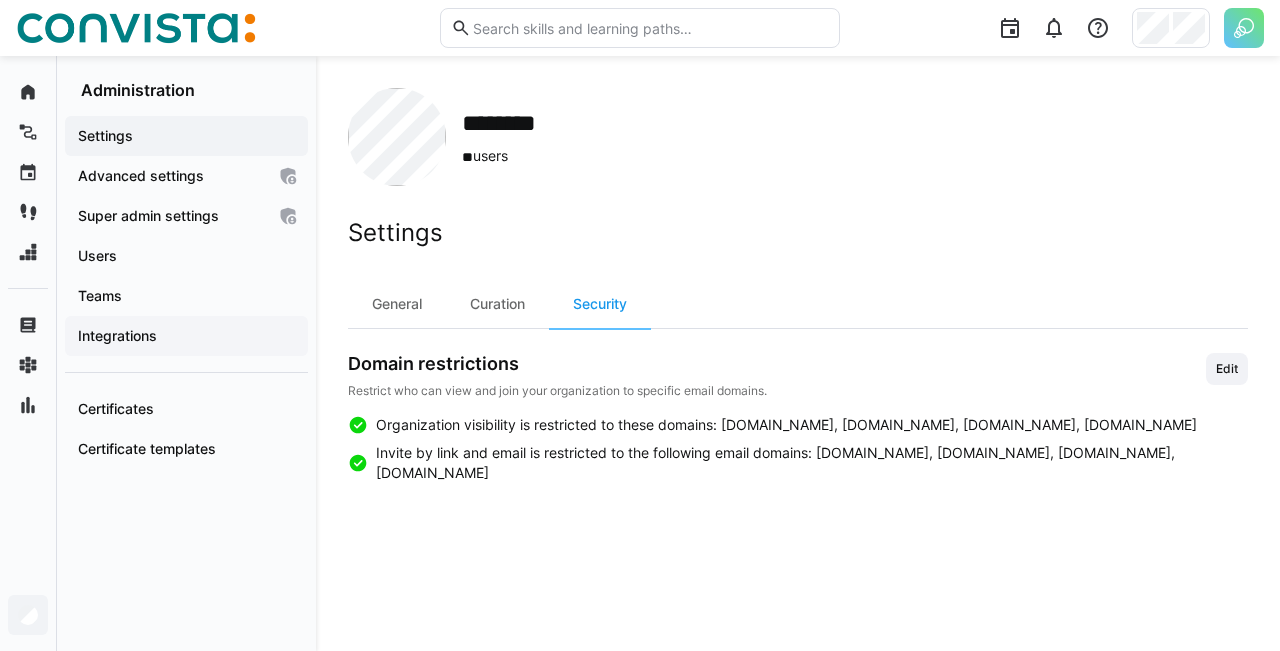 click on "Integrations" 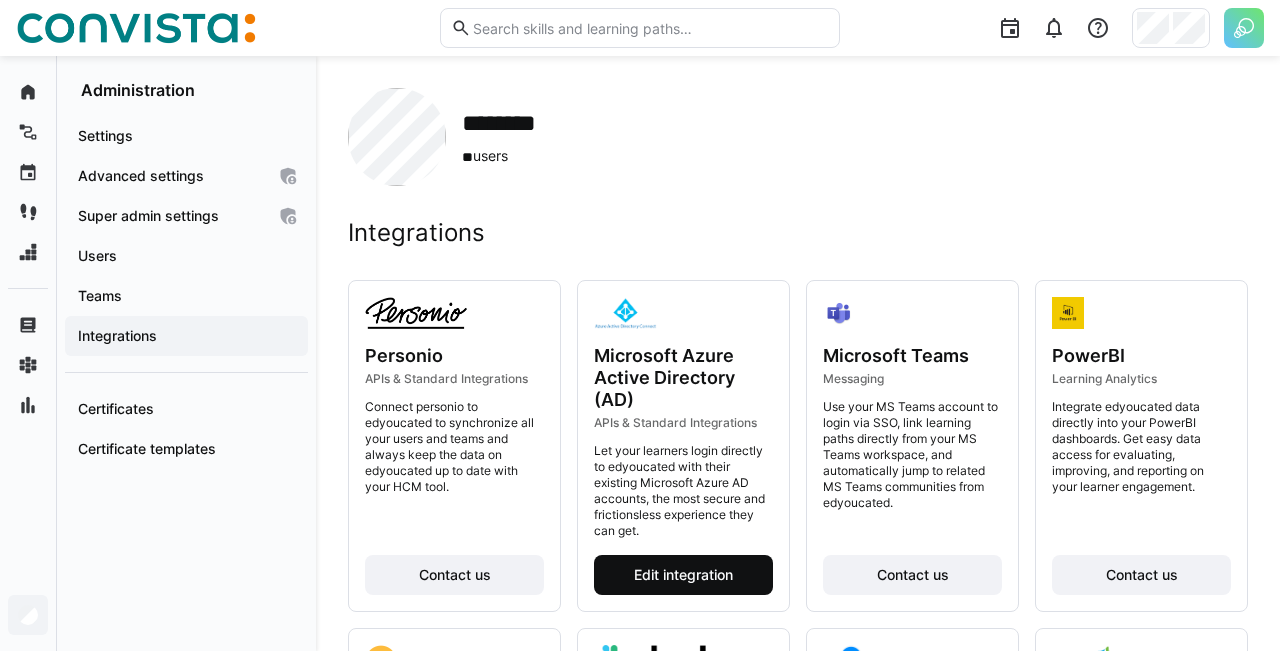 click on "Edit integration" 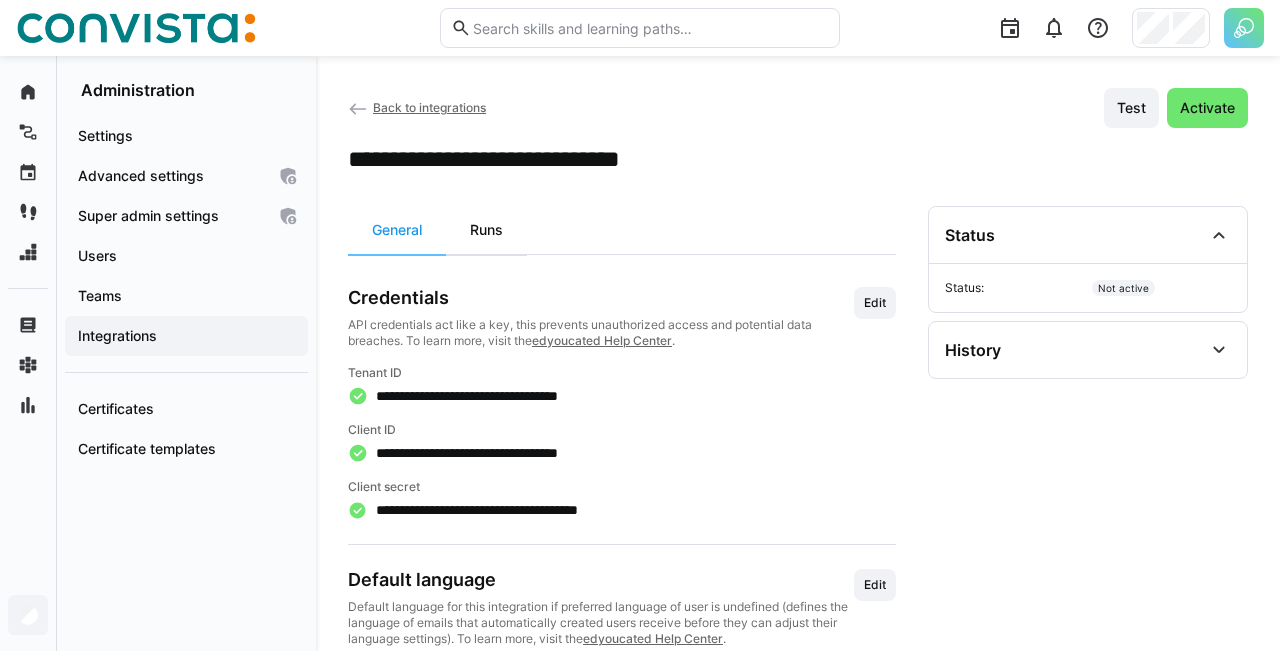 click on "Runs" 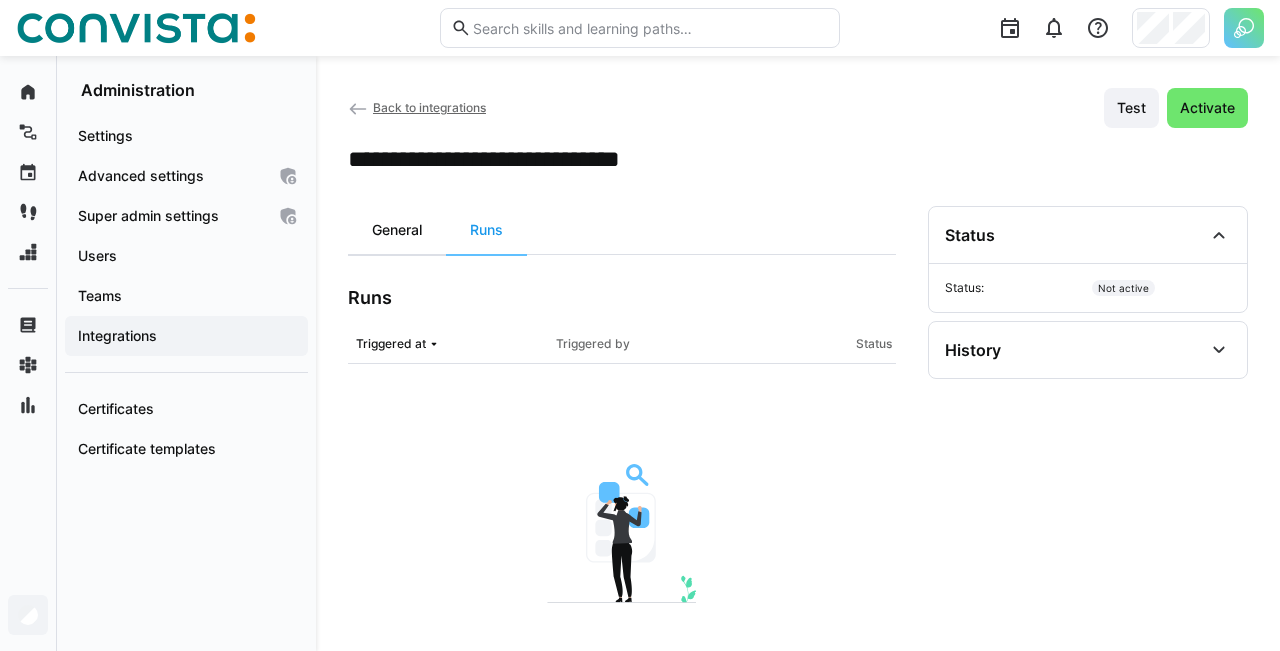 click on "General" 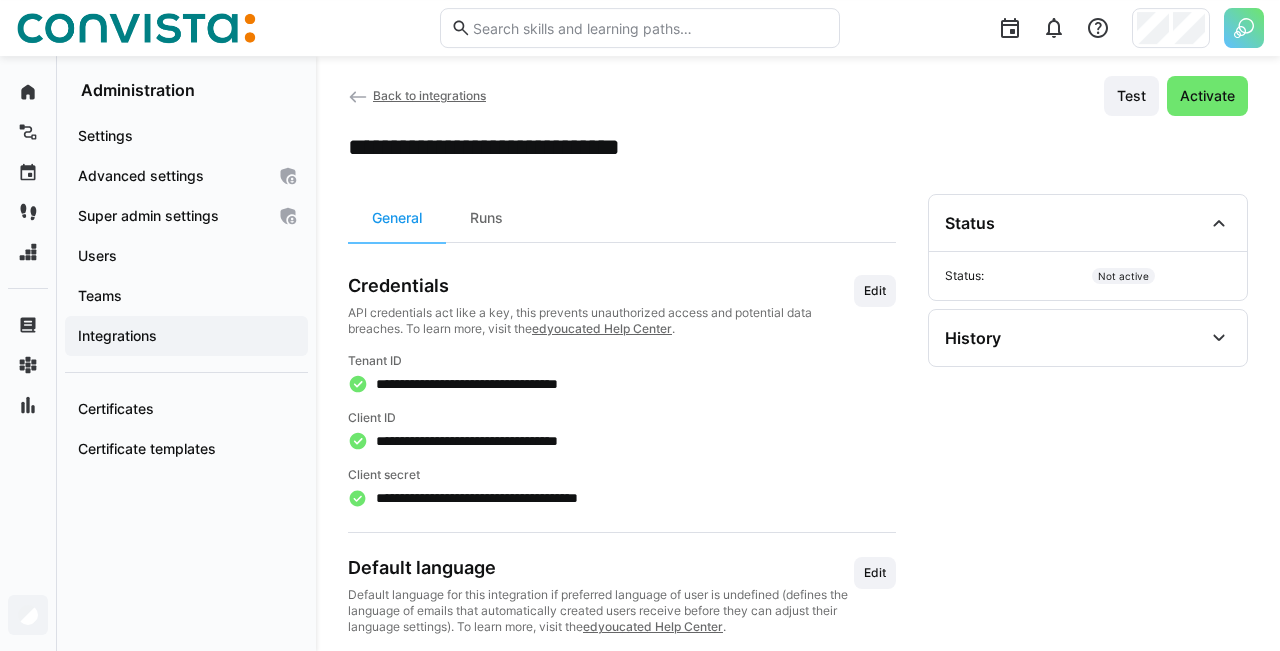 scroll, scrollTop: 0, scrollLeft: 0, axis: both 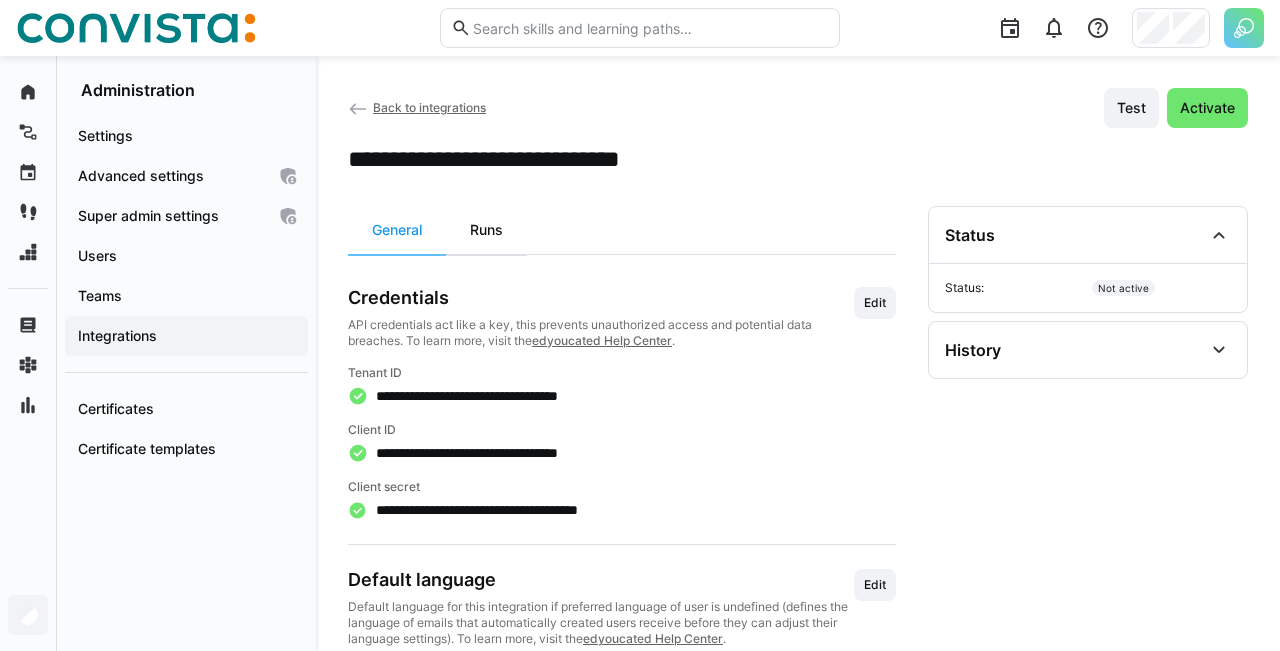 click on "Runs" 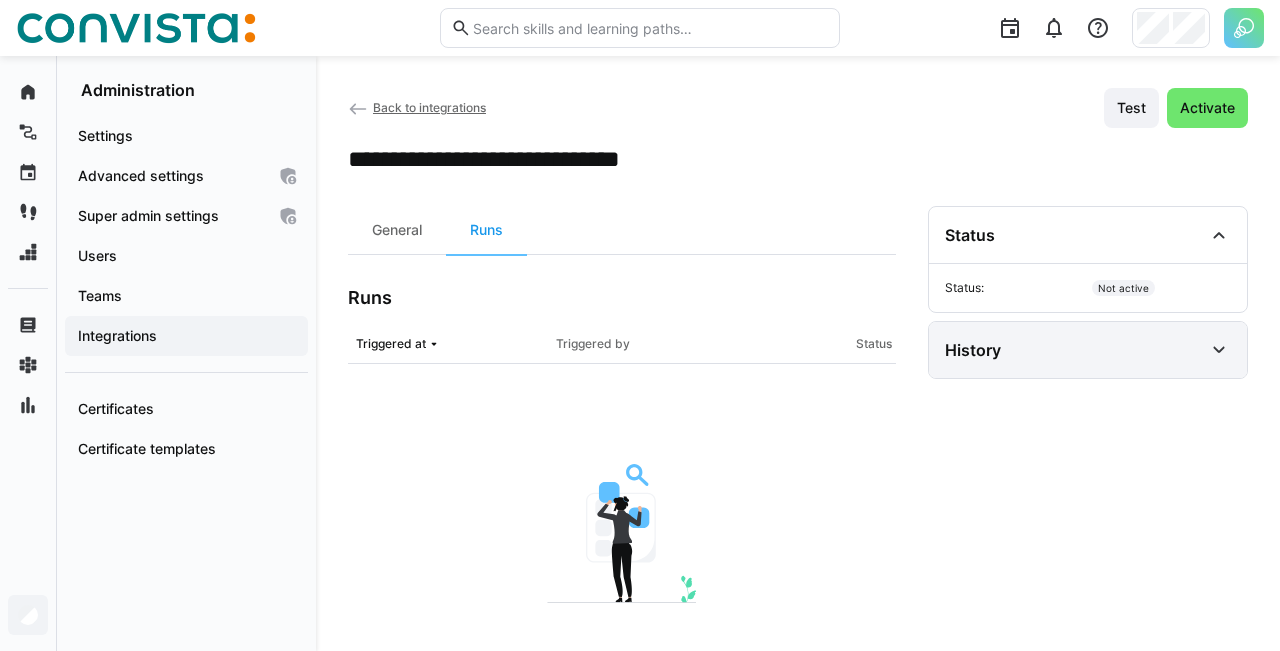 click on "History" 